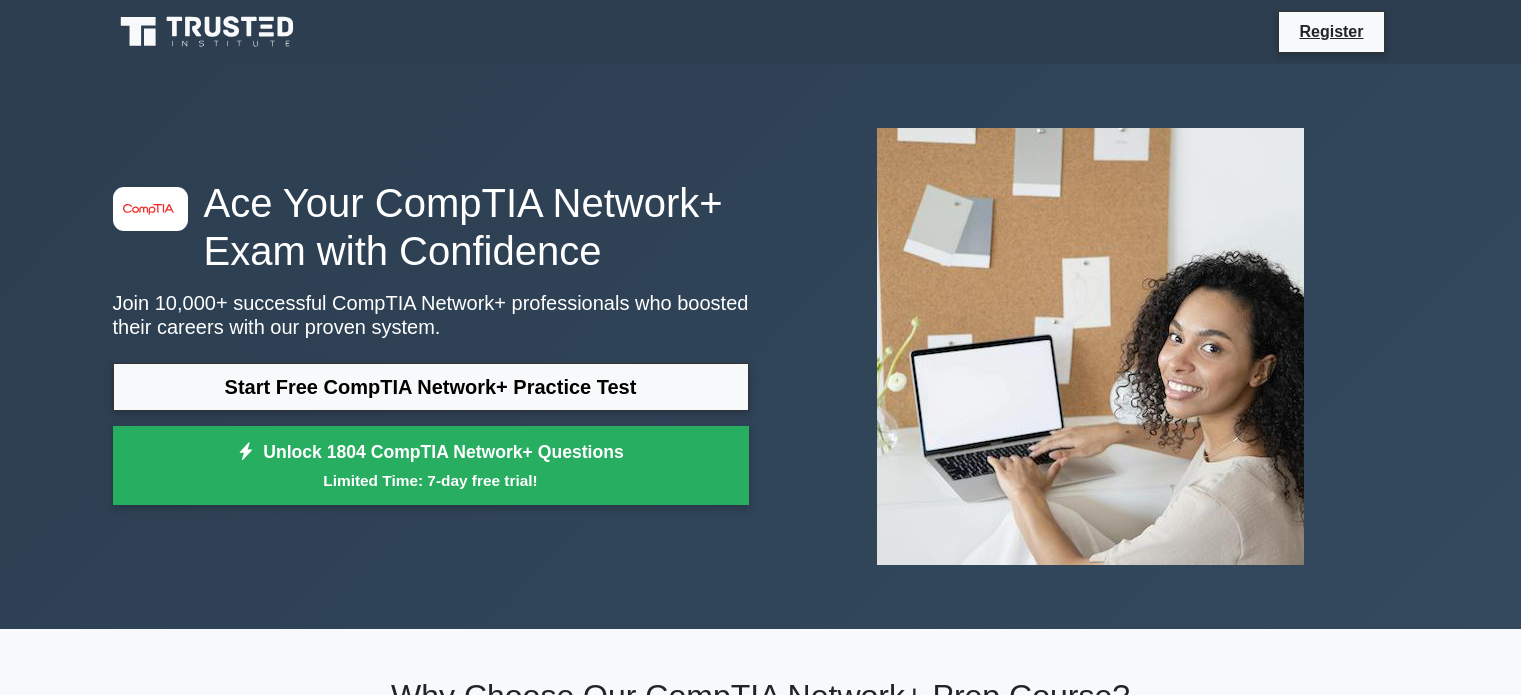 scroll, scrollTop: 0, scrollLeft: 0, axis: both 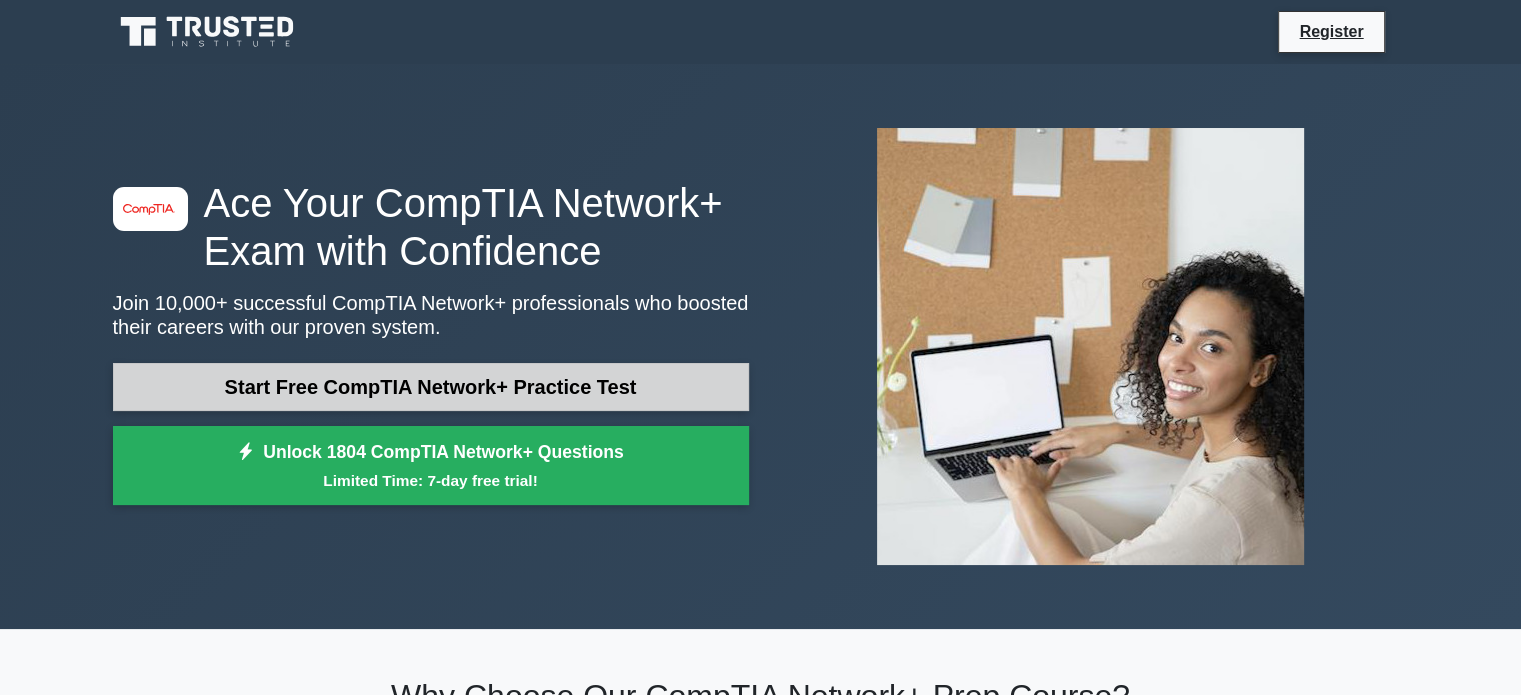 click on "Start Free CompTIA Network+ Practice Test" at bounding box center (431, 387) 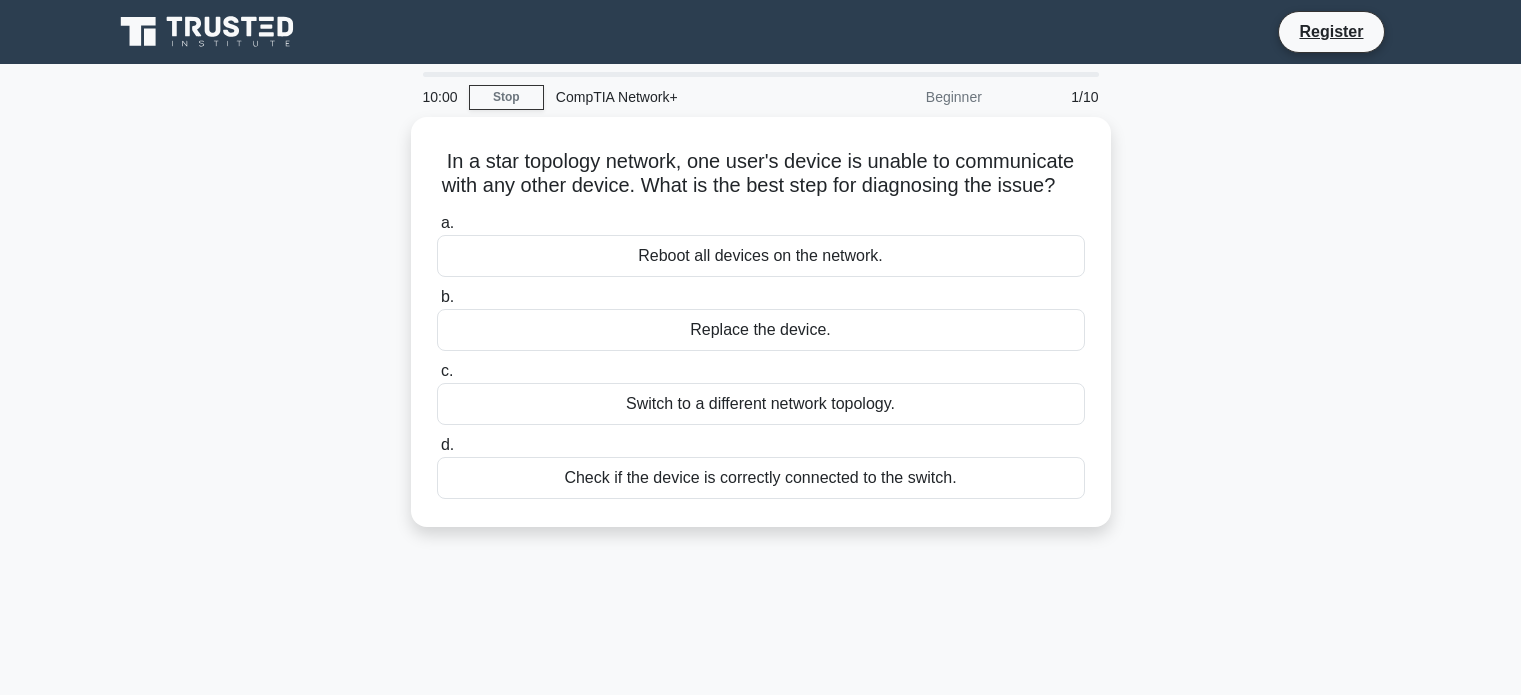 scroll, scrollTop: 0, scrollLeft: 0, axis: both 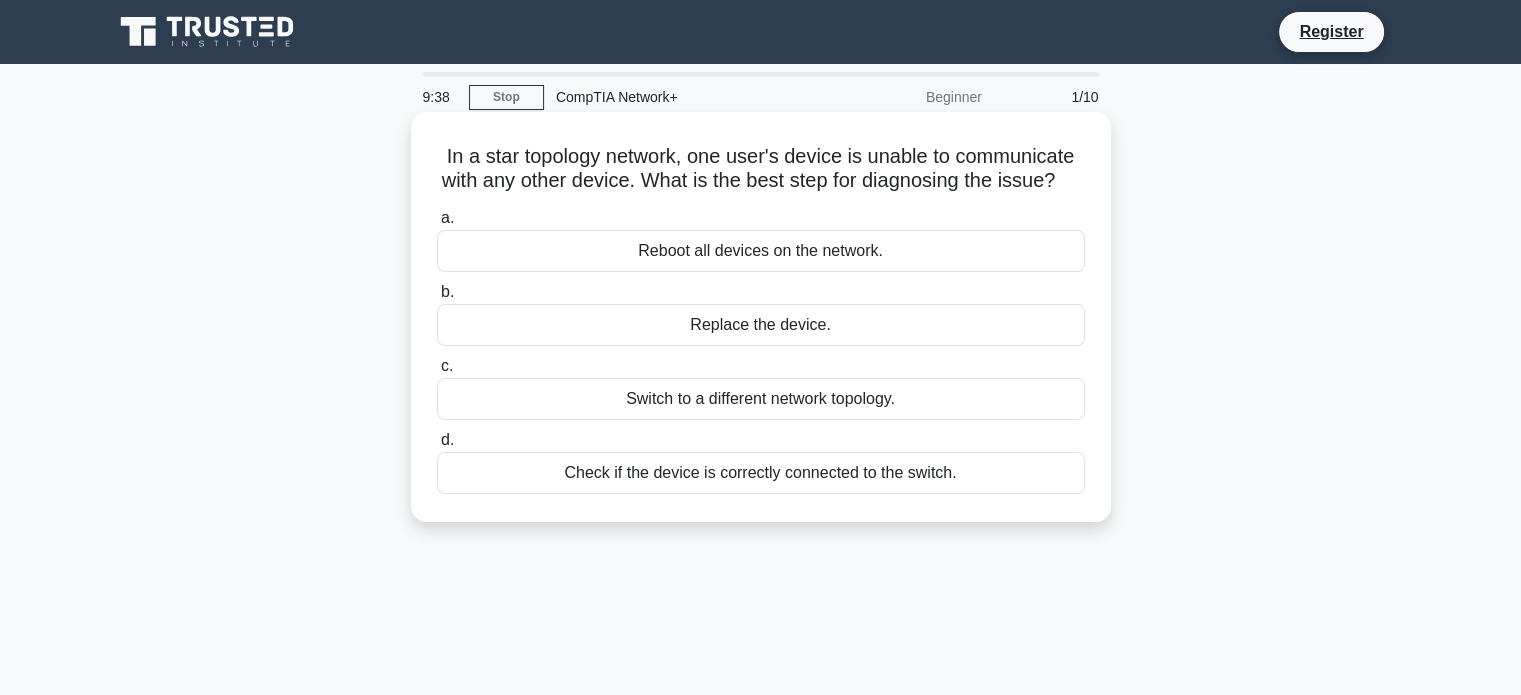 click on "Check if the device is correctly connected to the switch." at bounding box center [761, 473] 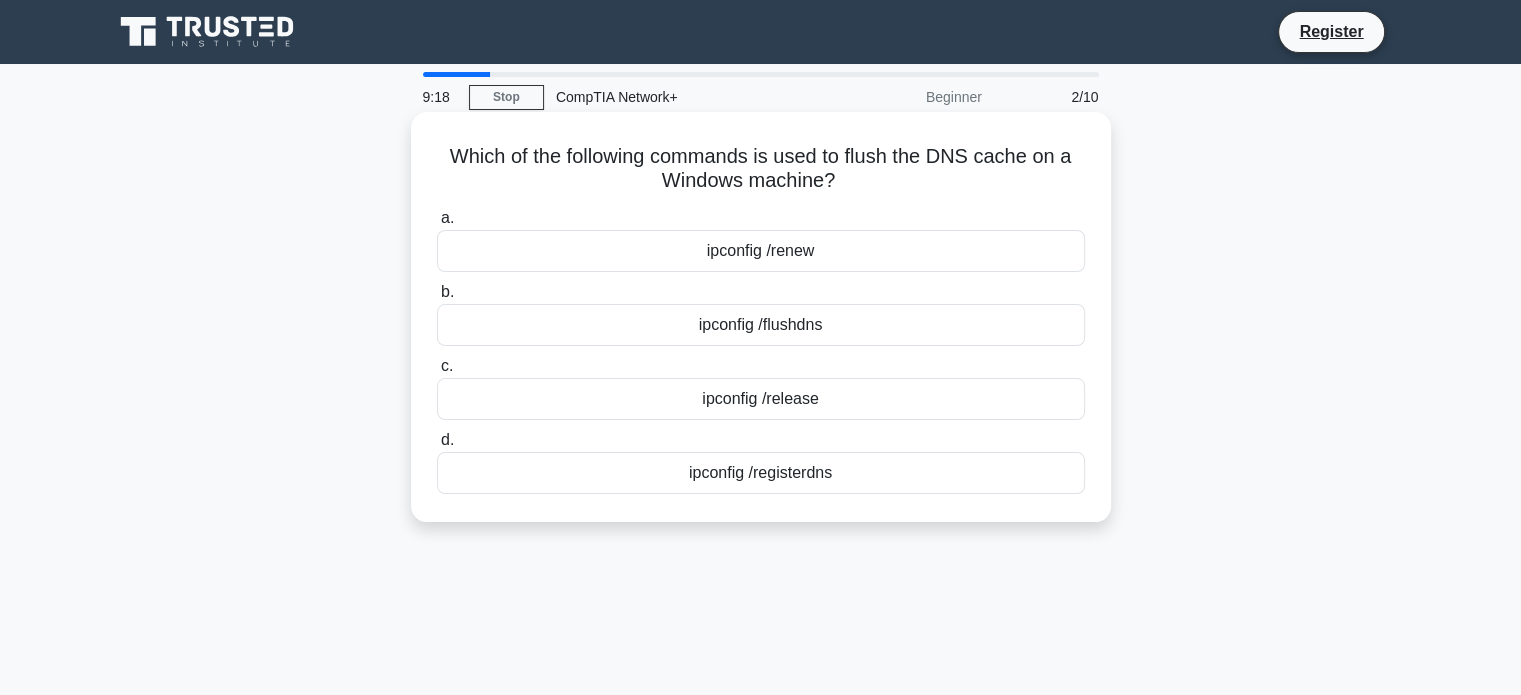 click on "ipconfig /flushdns" at bounding box center [761, 325] 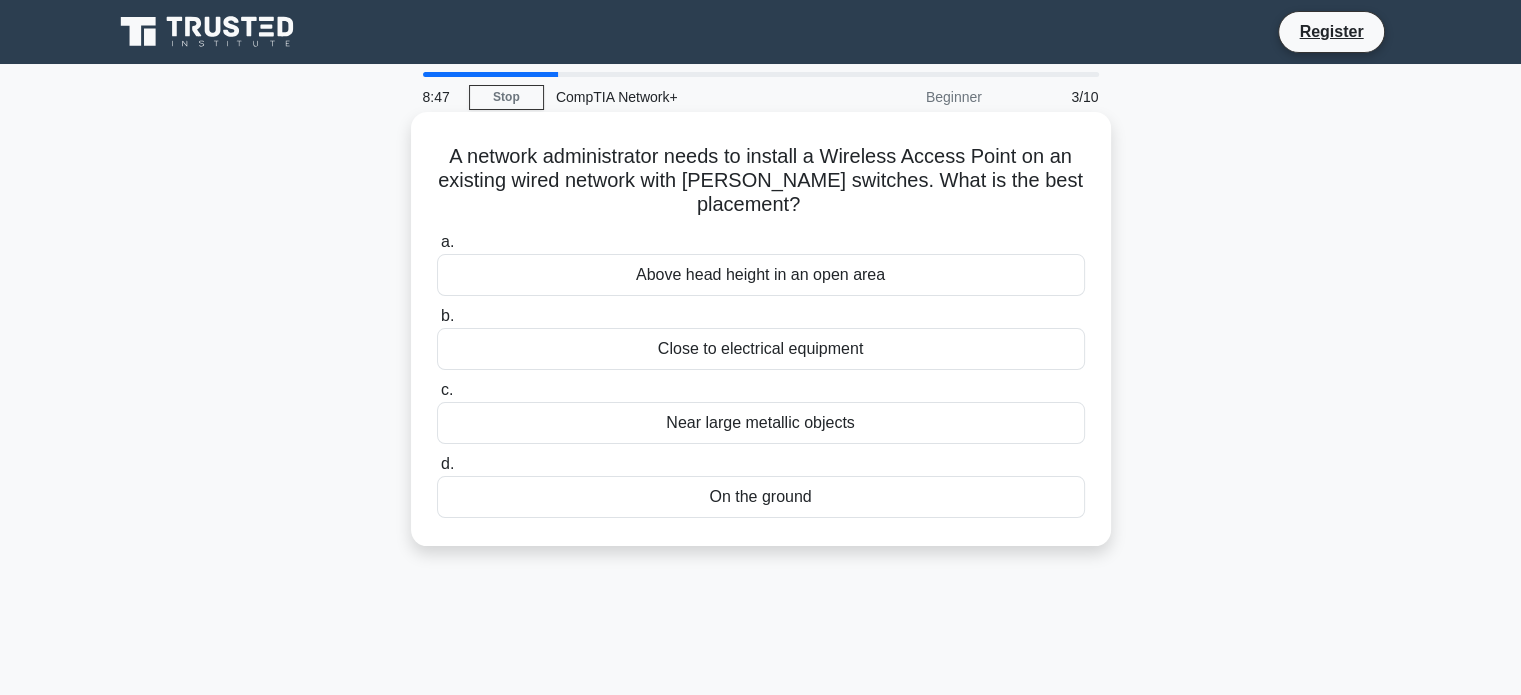 click on "Above head height in an open area" at bounding box center [761, 275] 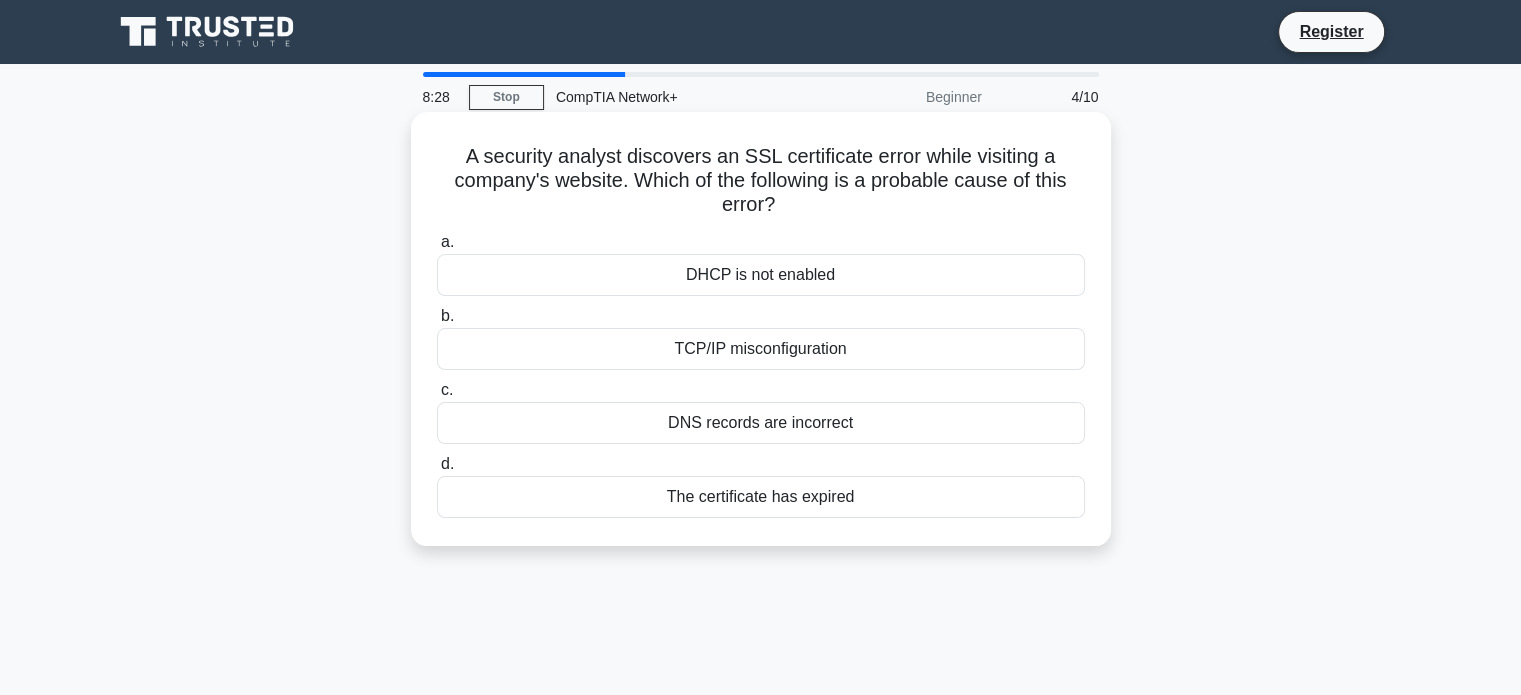 click on "The certificate has expired" at bounding box center [761, 497] 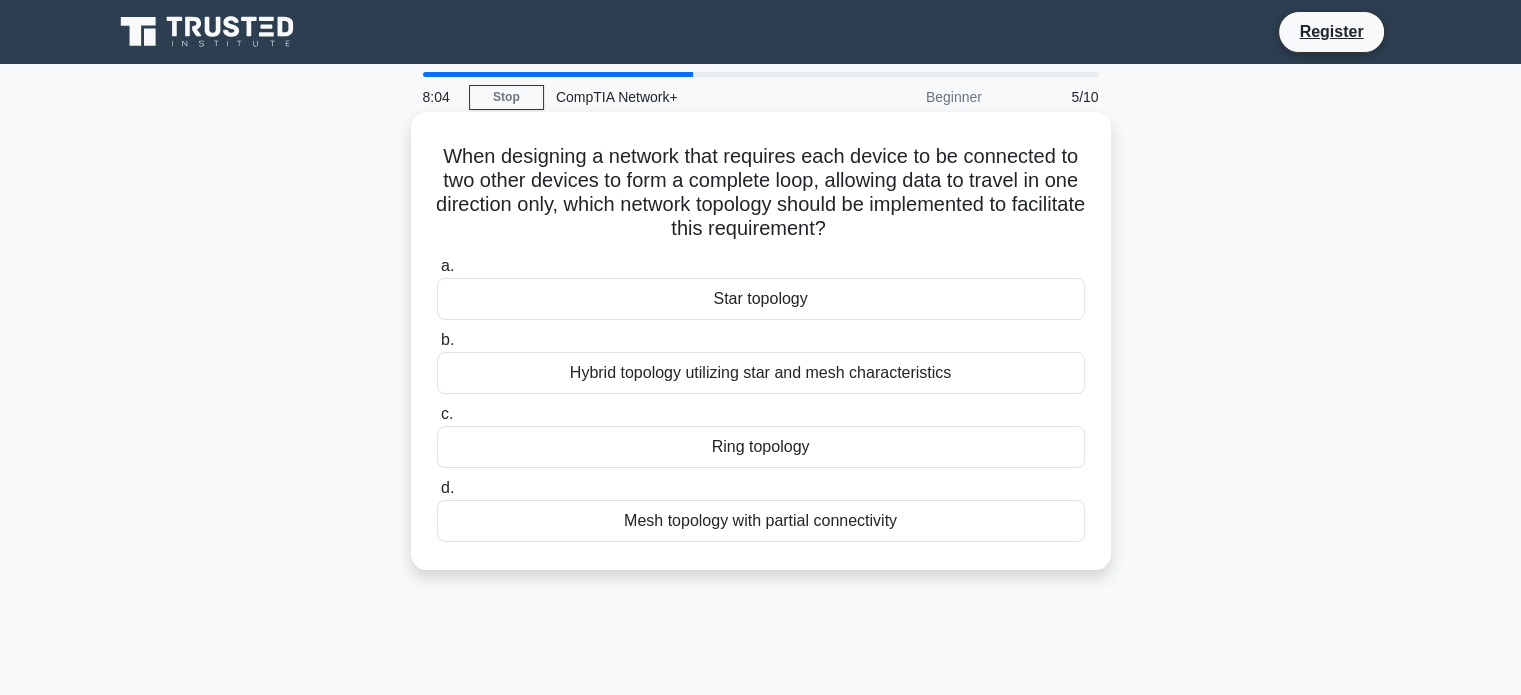 click on "Ring topology" at bounding box center [761, 447] 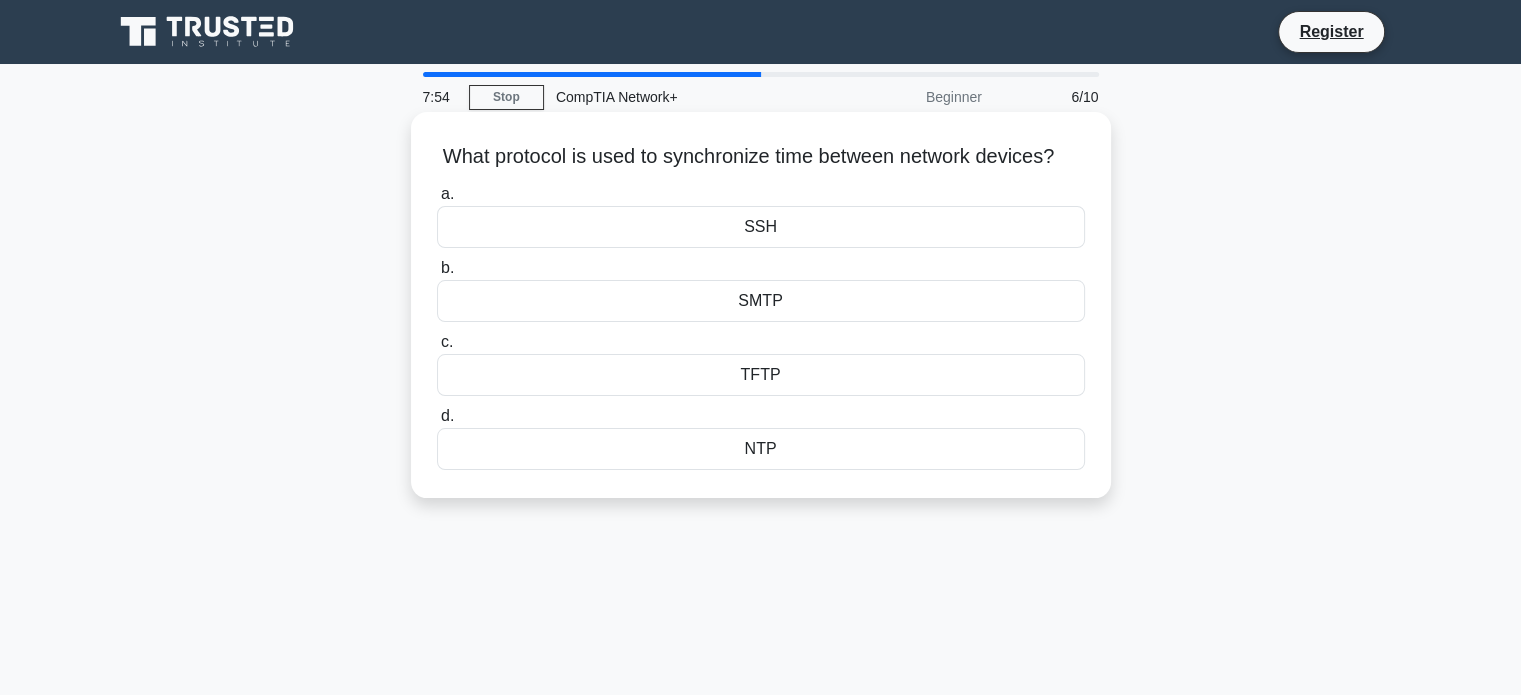 click on "TFTP" at bounding box center (761, 375) 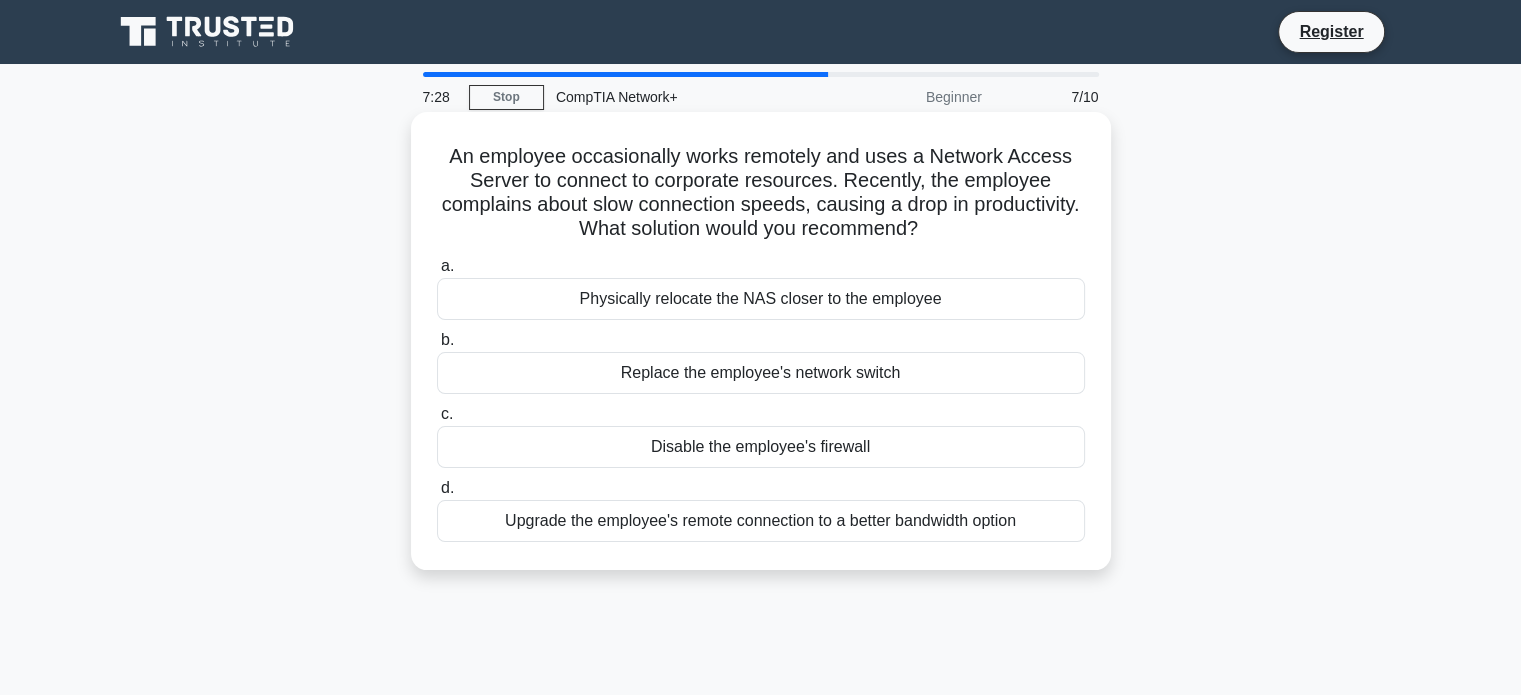 click on "Disable the employee's firewall" at bounding box center [761, 447] 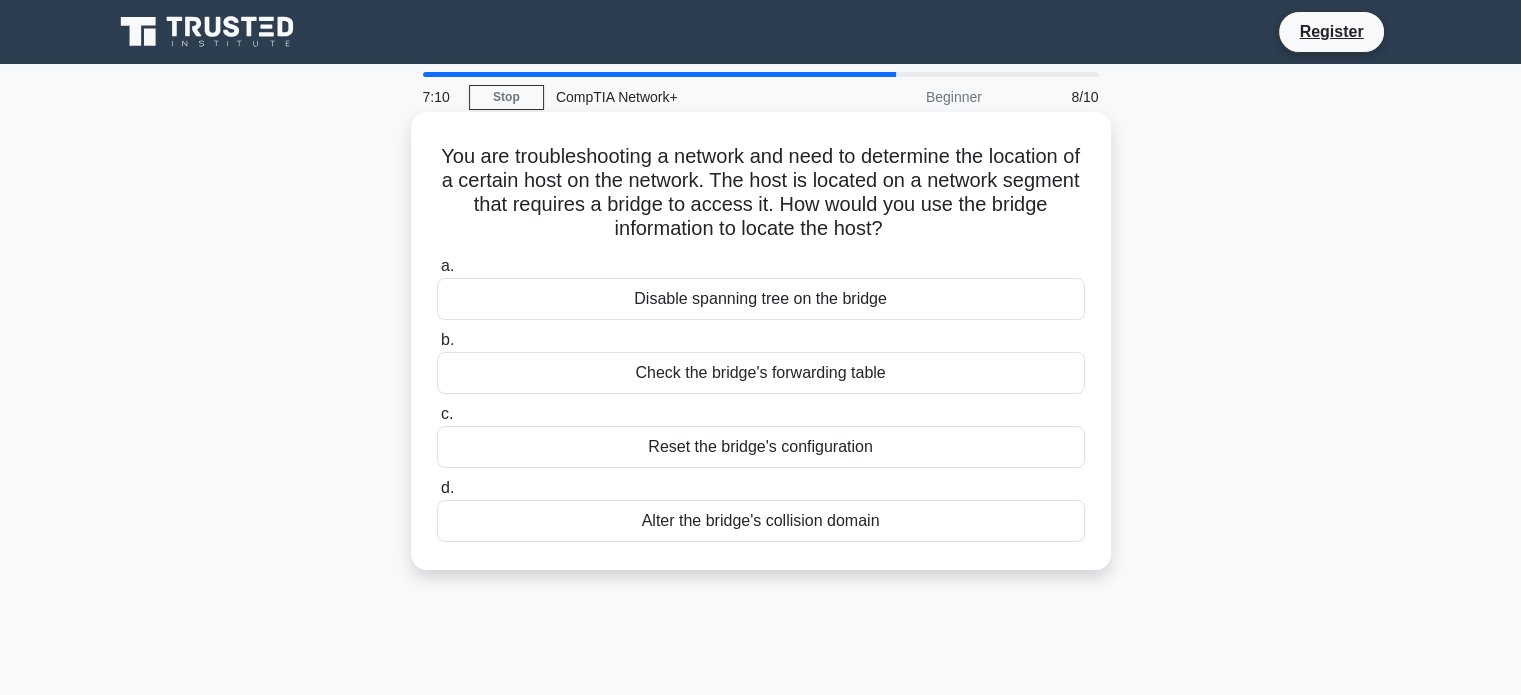 click on "Check the bridge's forwarding table" at bounding box center [761, 373] 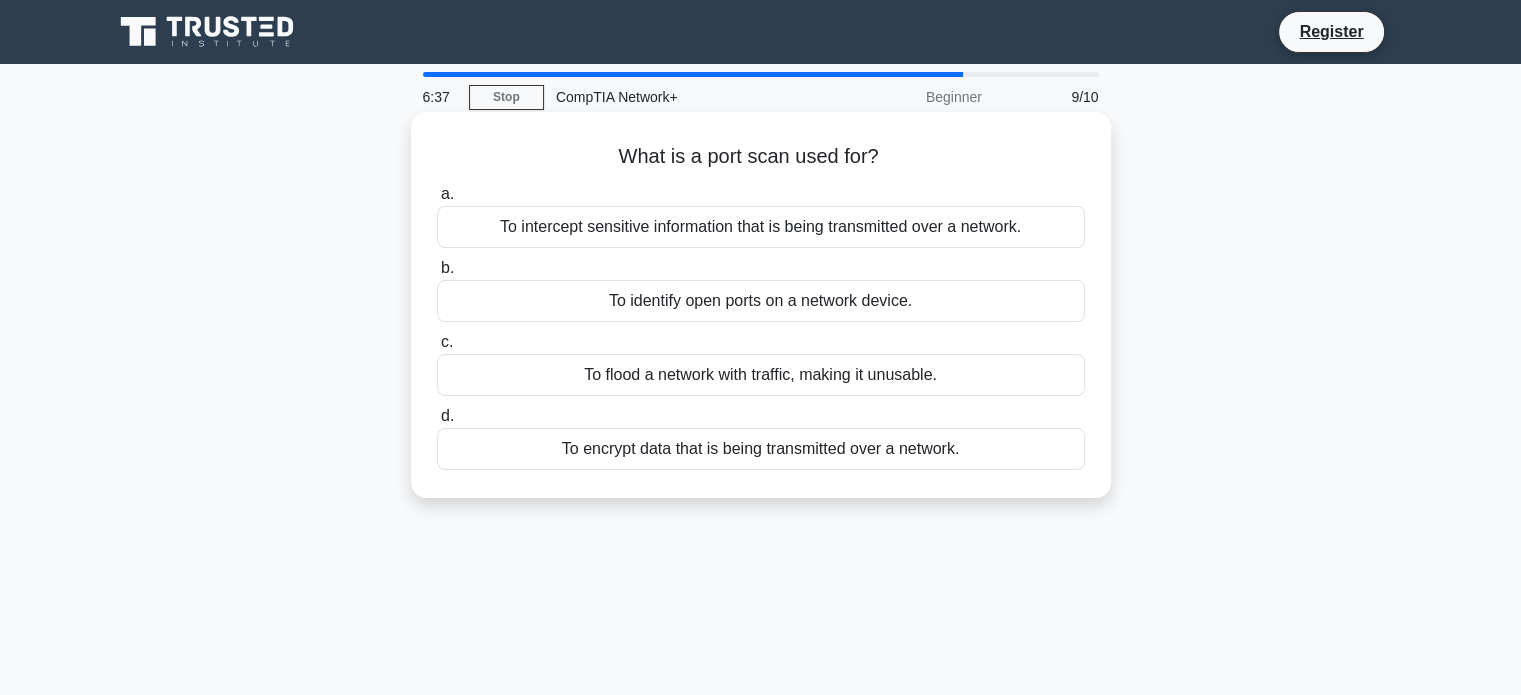 click on "To encrypt data that is being transmitted over a network." at bounding box center (761, 449) 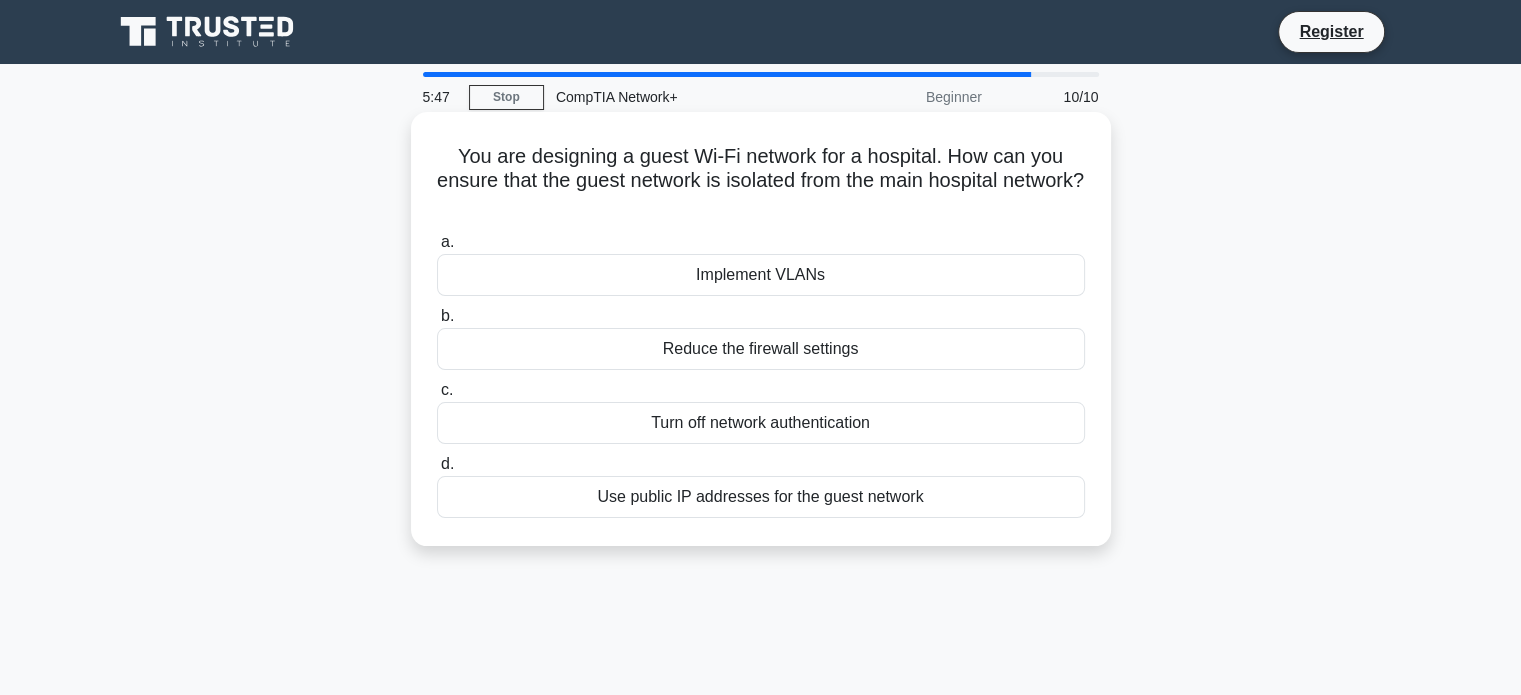 click on "Use public IP addresses for the guest network" at bounding box center [761, 497] 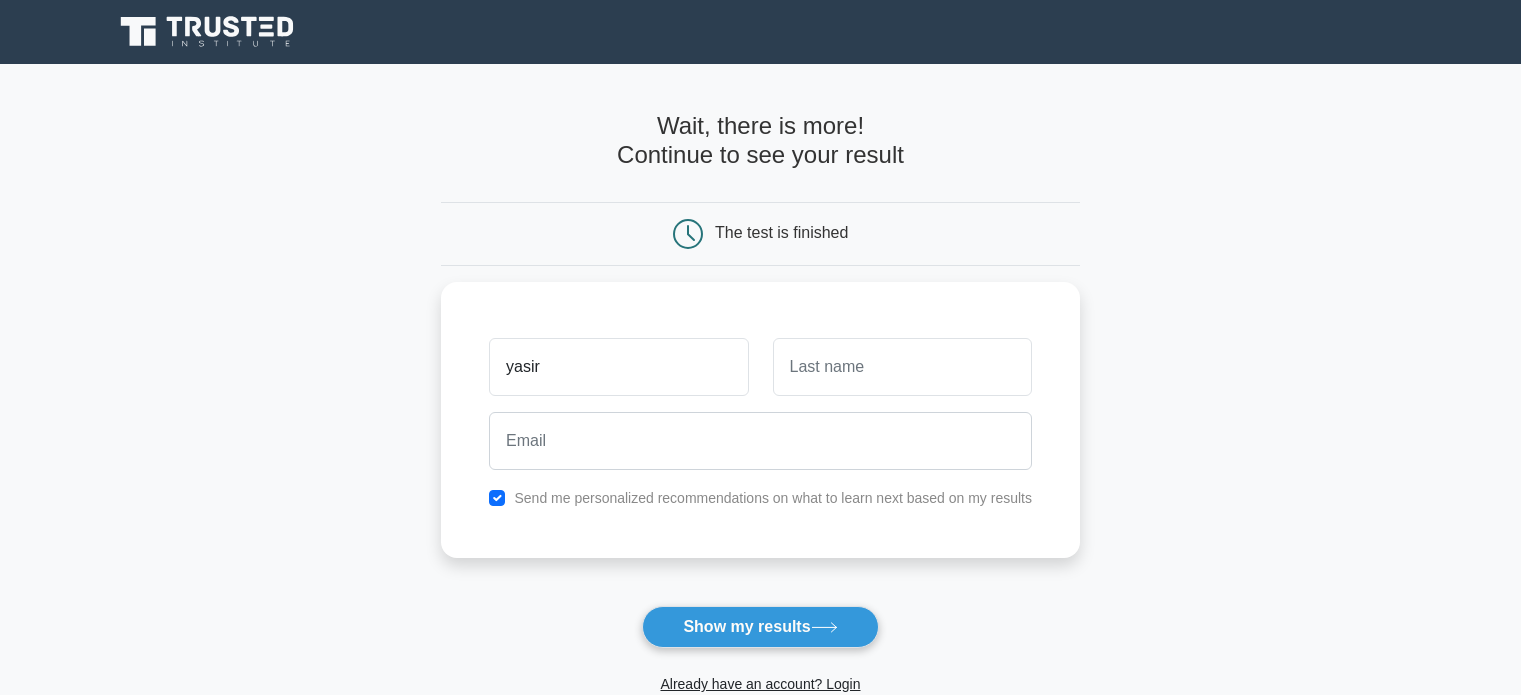 scroll, scrollTop: 0, scrollLeft: 0, axis: both 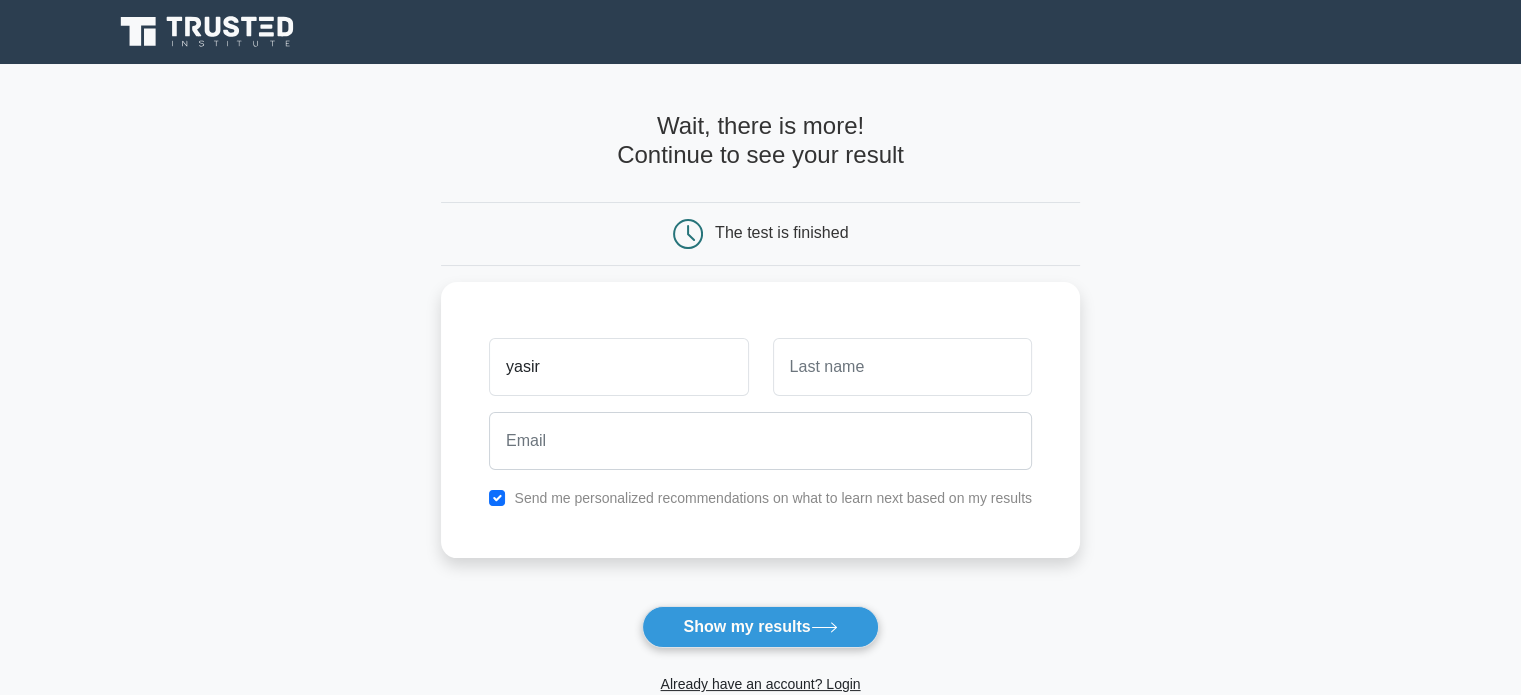 type on "yasir" 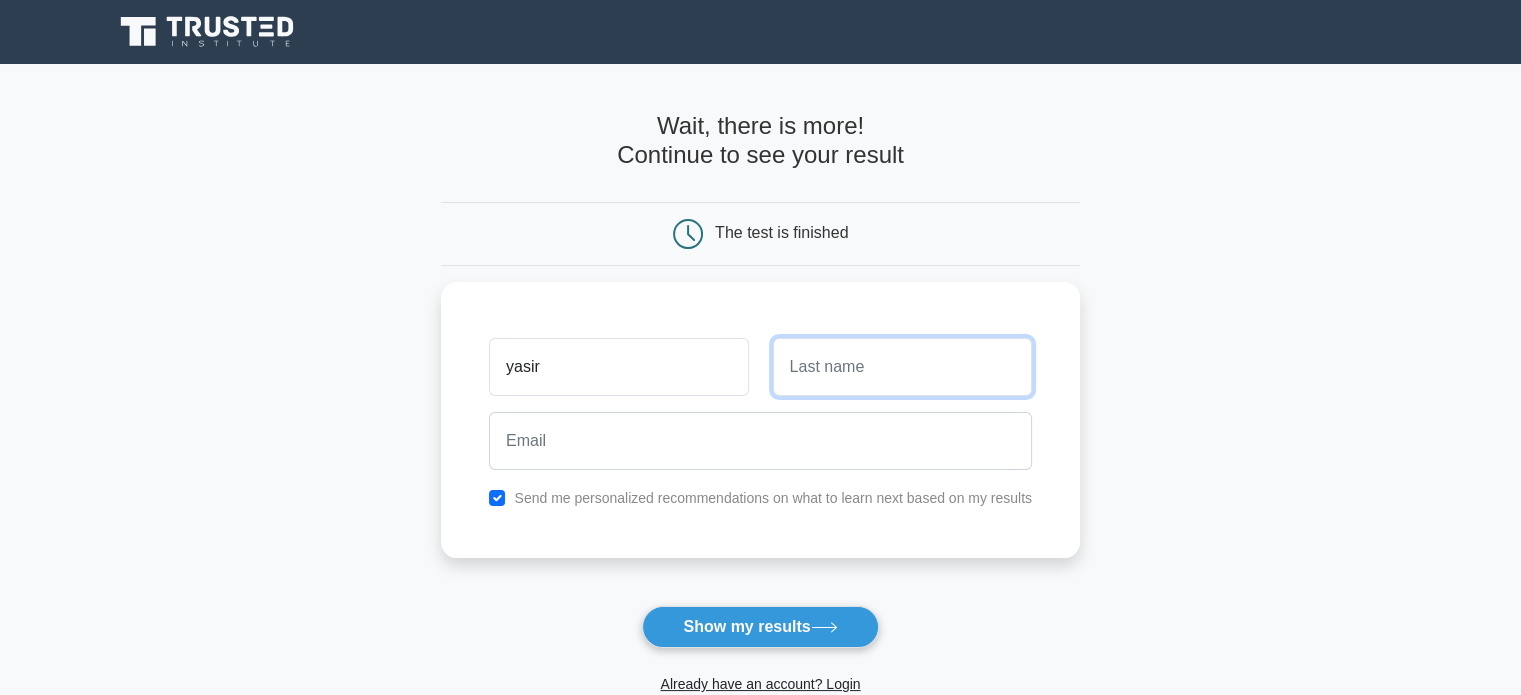 type on "m" 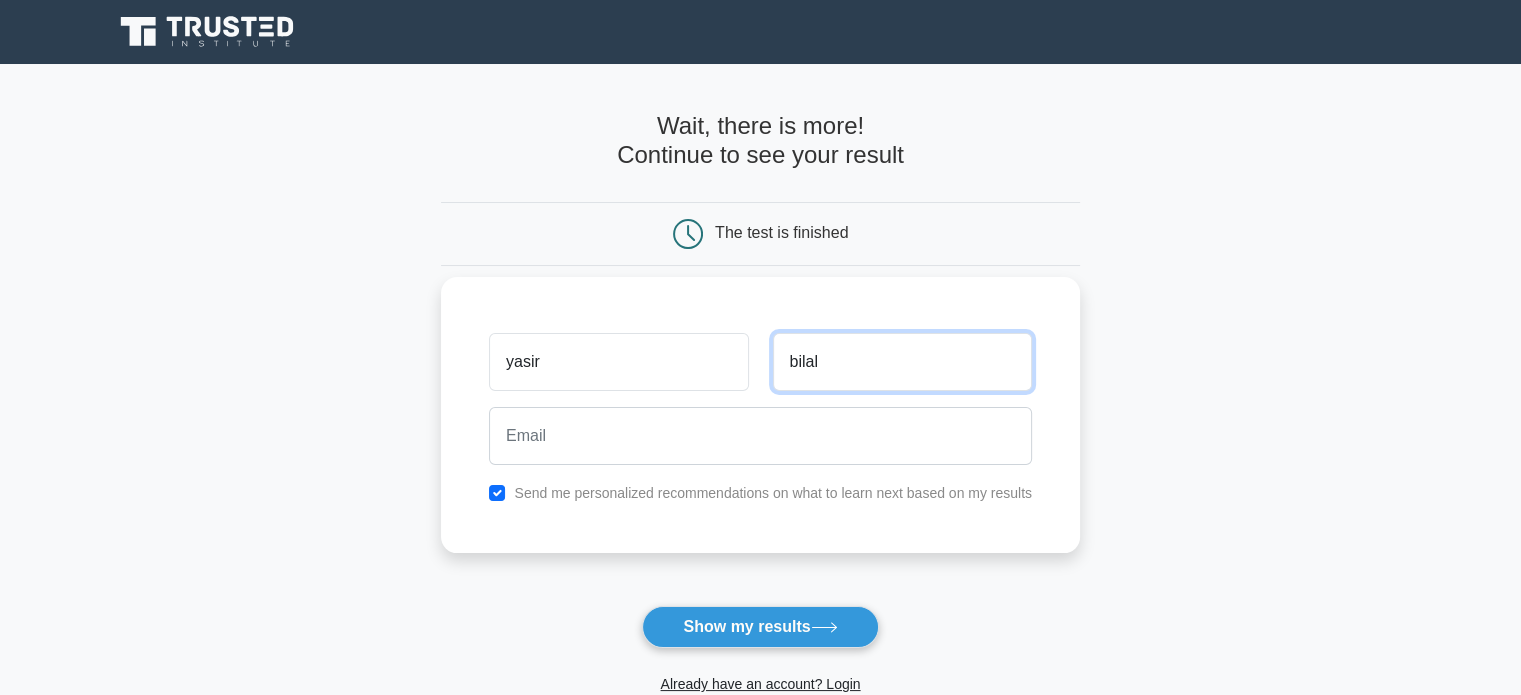 type on "bilal" 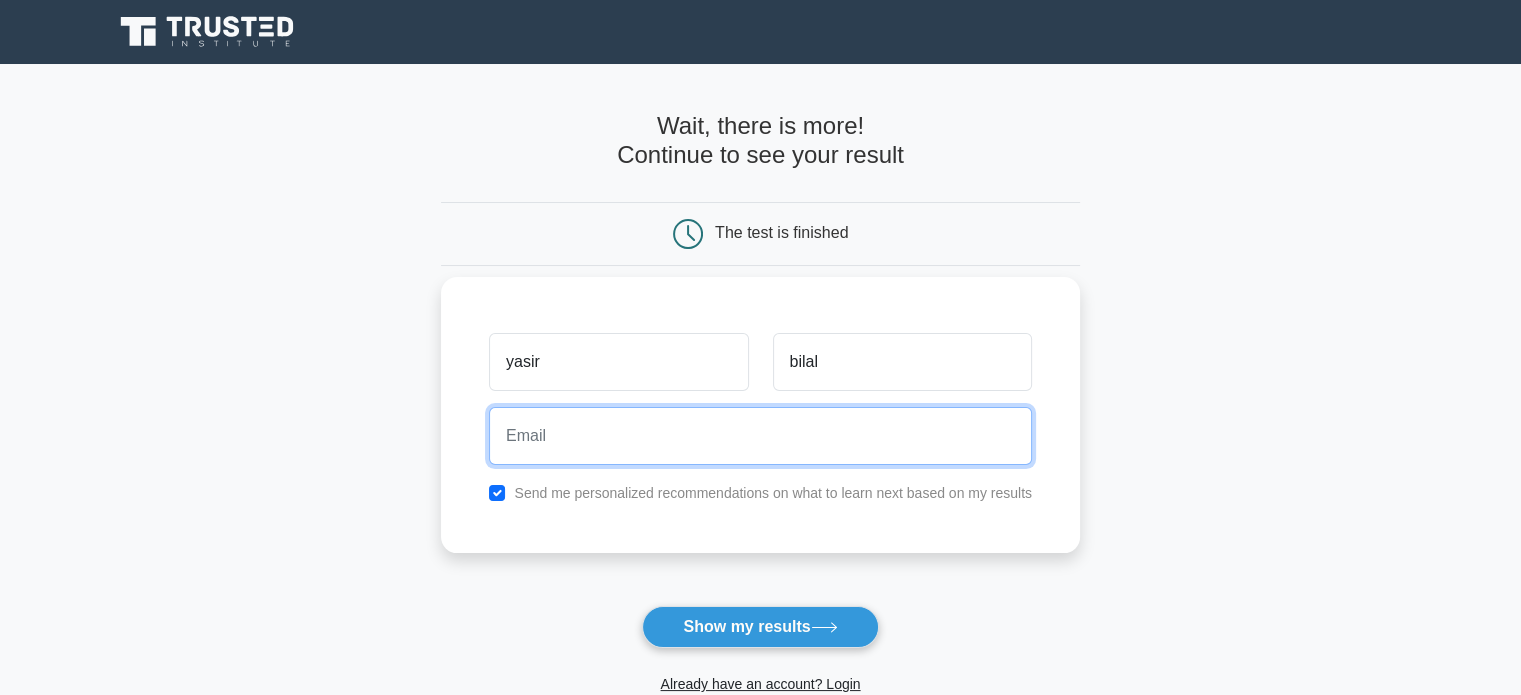 click at bounding box center (760, 436) 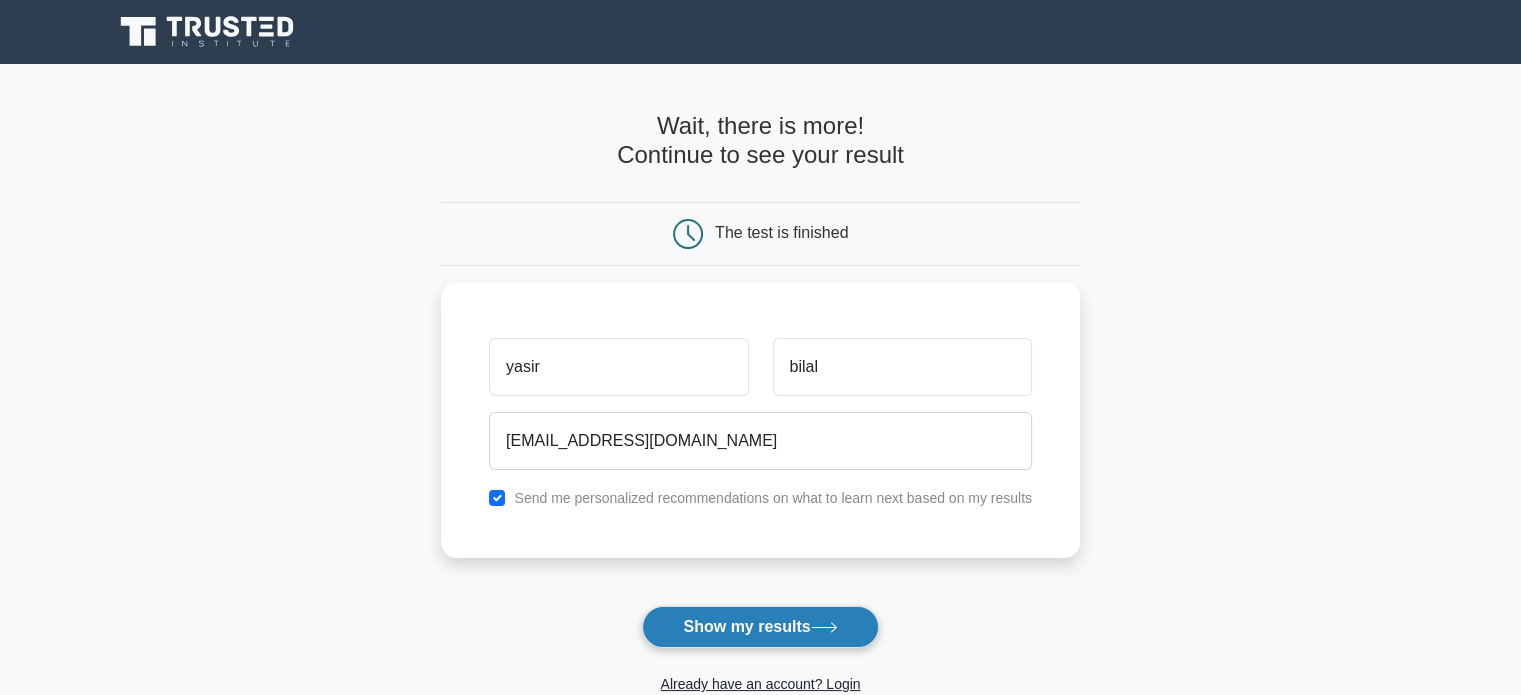 click on "Show my results" at bounding box center [760, 627] 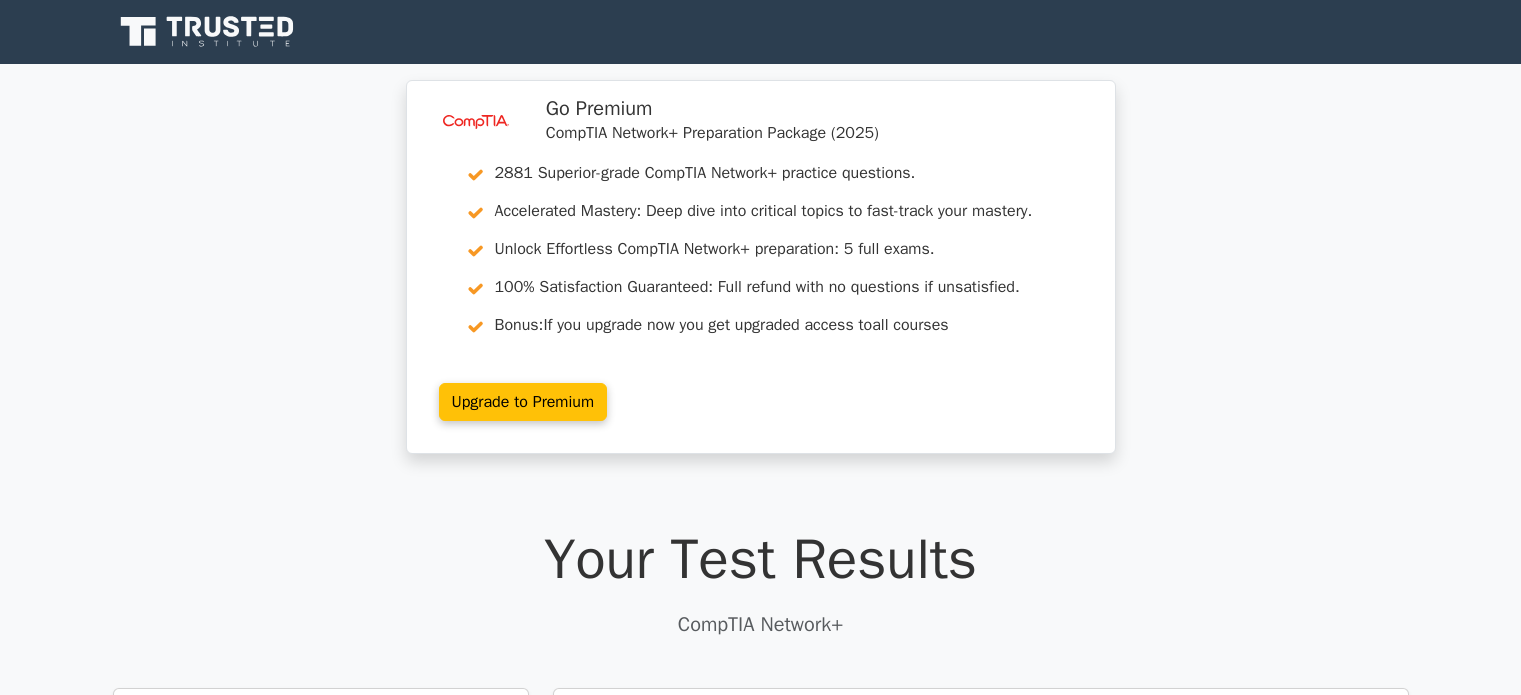 scroll, scrollTop: 0, scrollLeft: 0, axis: both 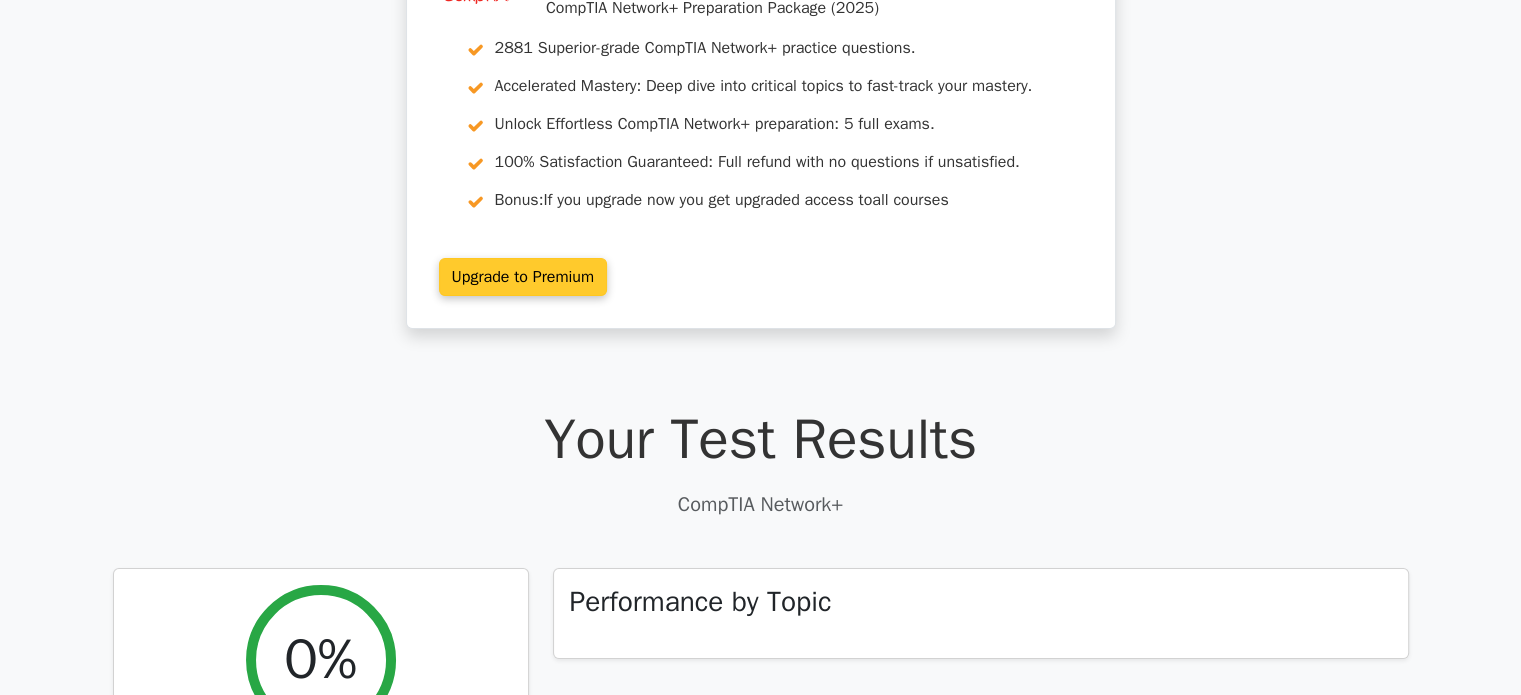 click on "Upgrade to Premium" at bounding box center [523, 277] 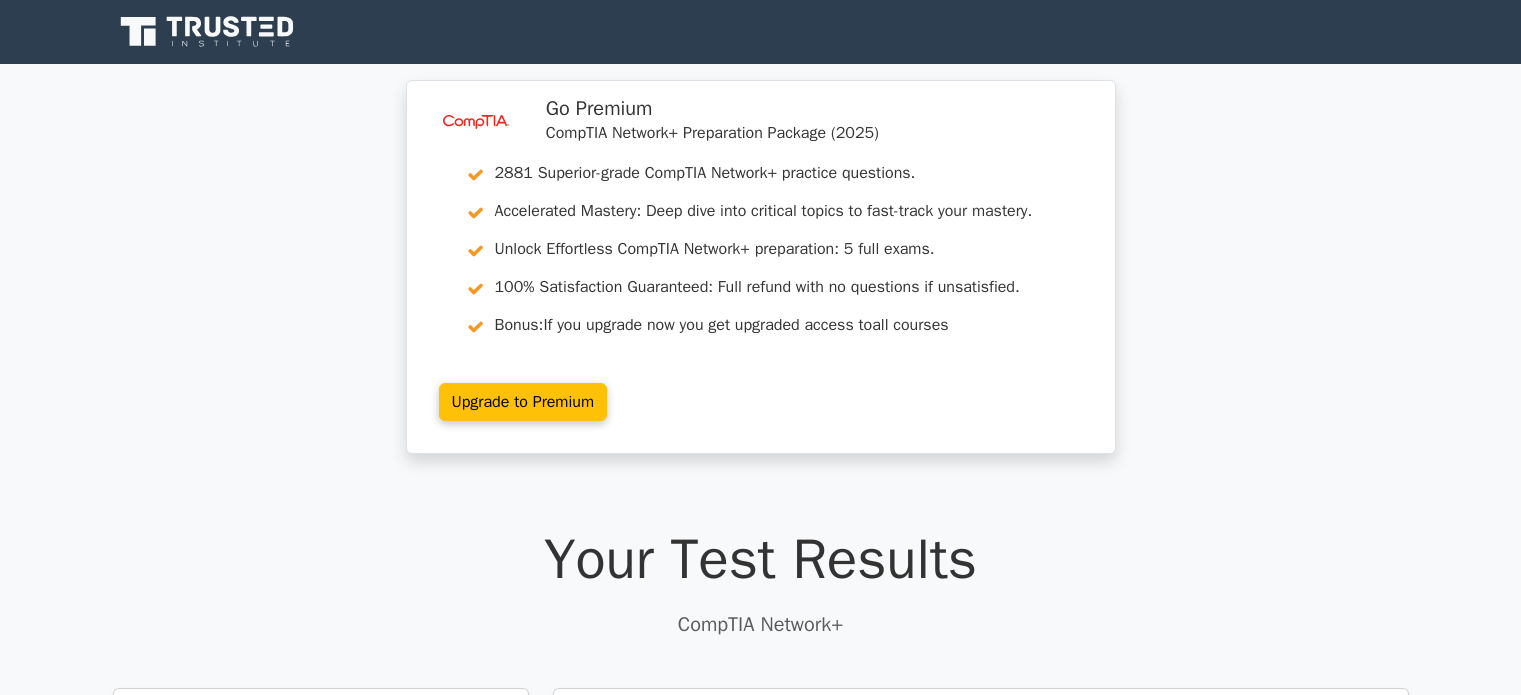 scroll, scrollTop: 120, scrollLeft: 0, axis: vertical 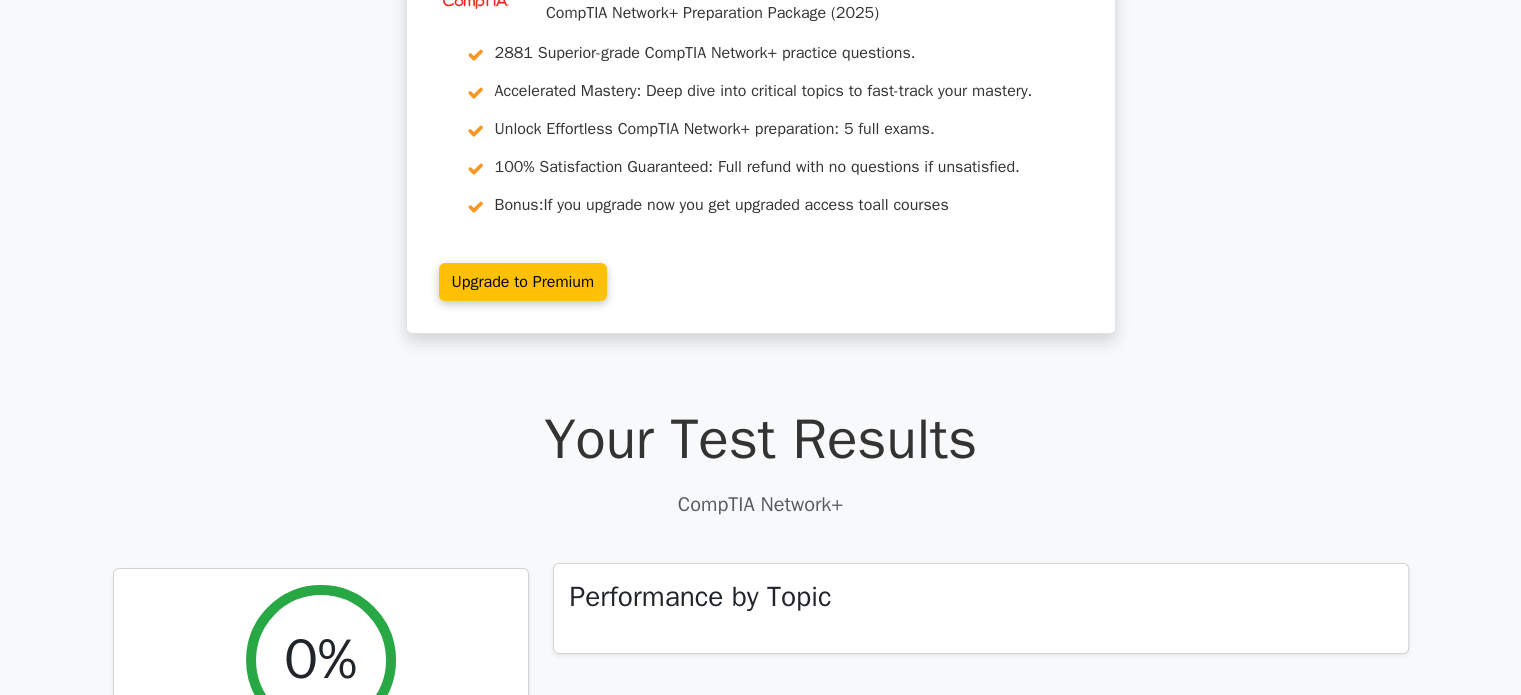 click on "Performance by Topic" at bounding box center [701, 597] 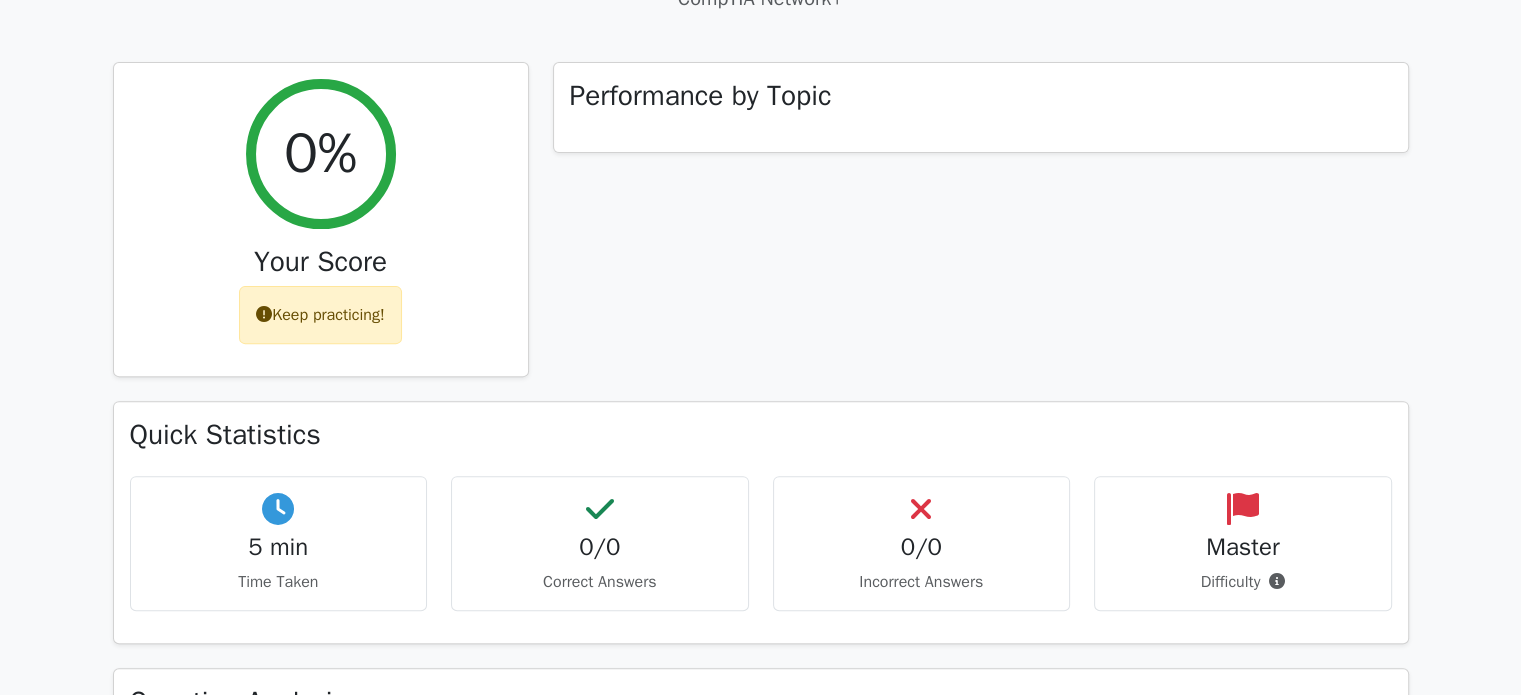 scroll, scrollTop: 693, scrollLeft: 0, axis: vertical 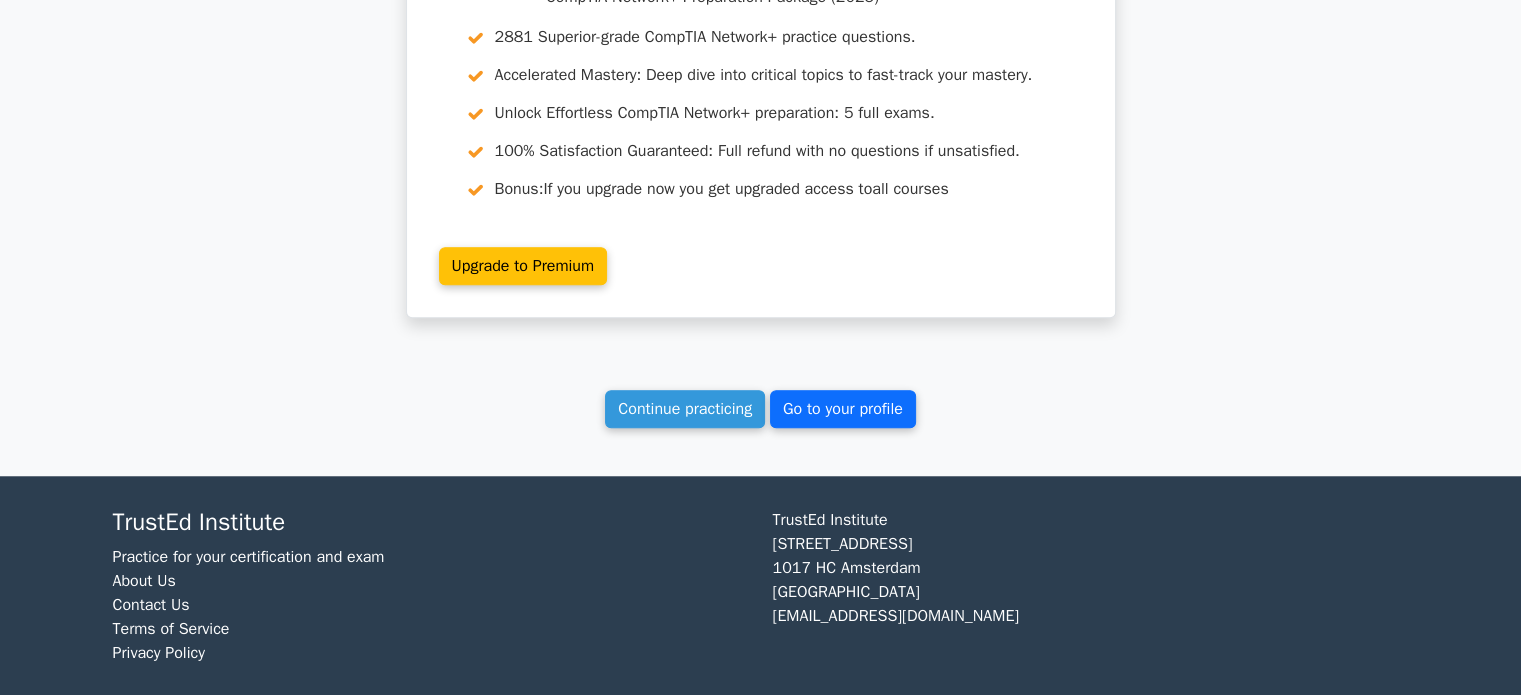 click on "Go to your profile" at bounding box center (843, 409) 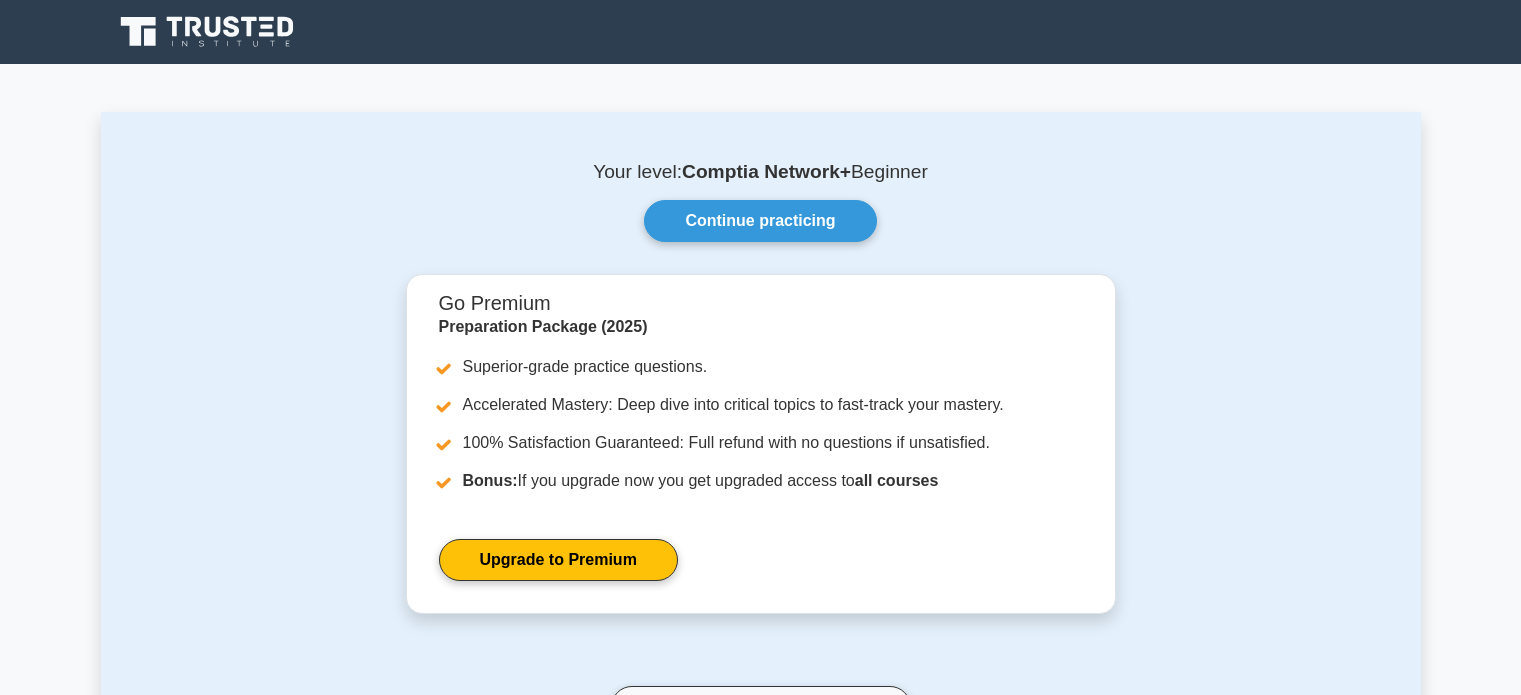 scroll, scrollTop: 0, scrollLeft: 0, axis: both 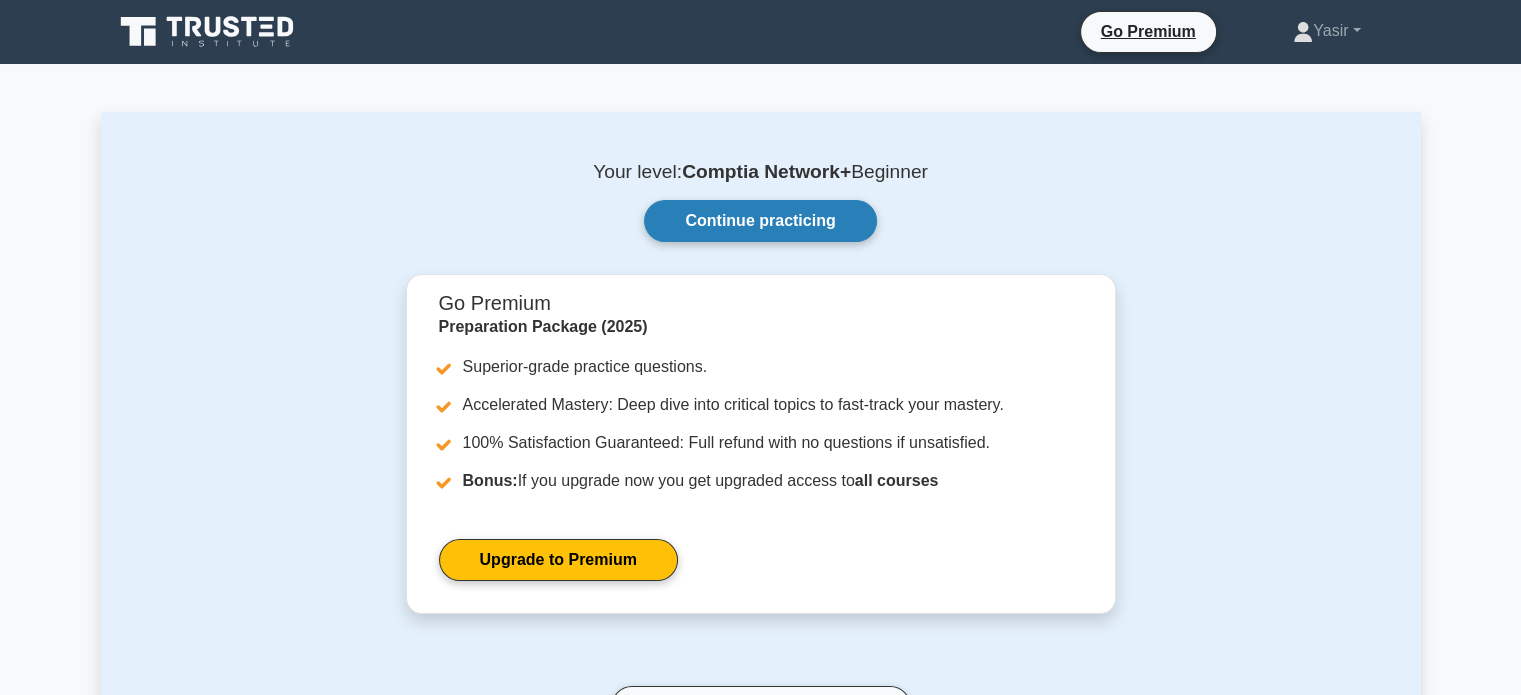 click on "Continue practicing" at bounding box center (760, 221) 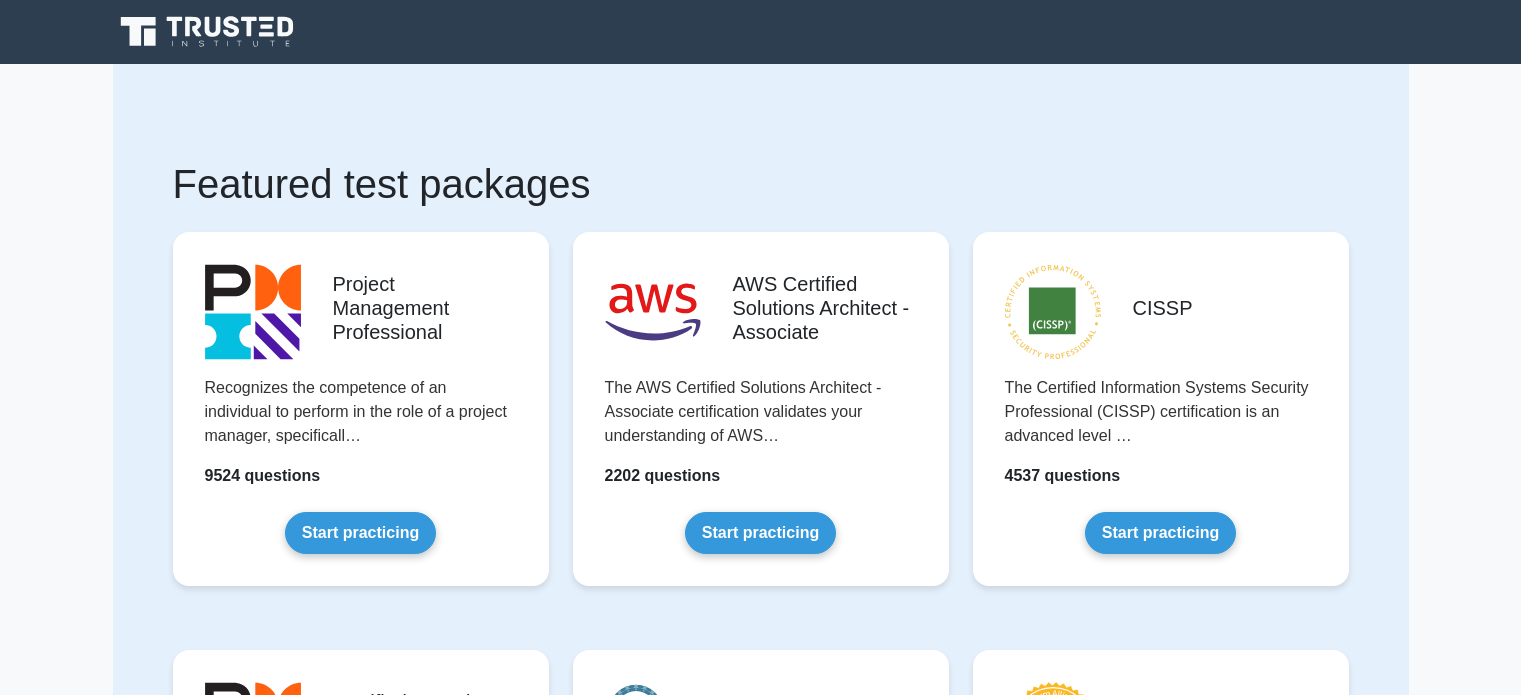 scroll, scrollTop: 0, scrollLeft: 0, axis: both 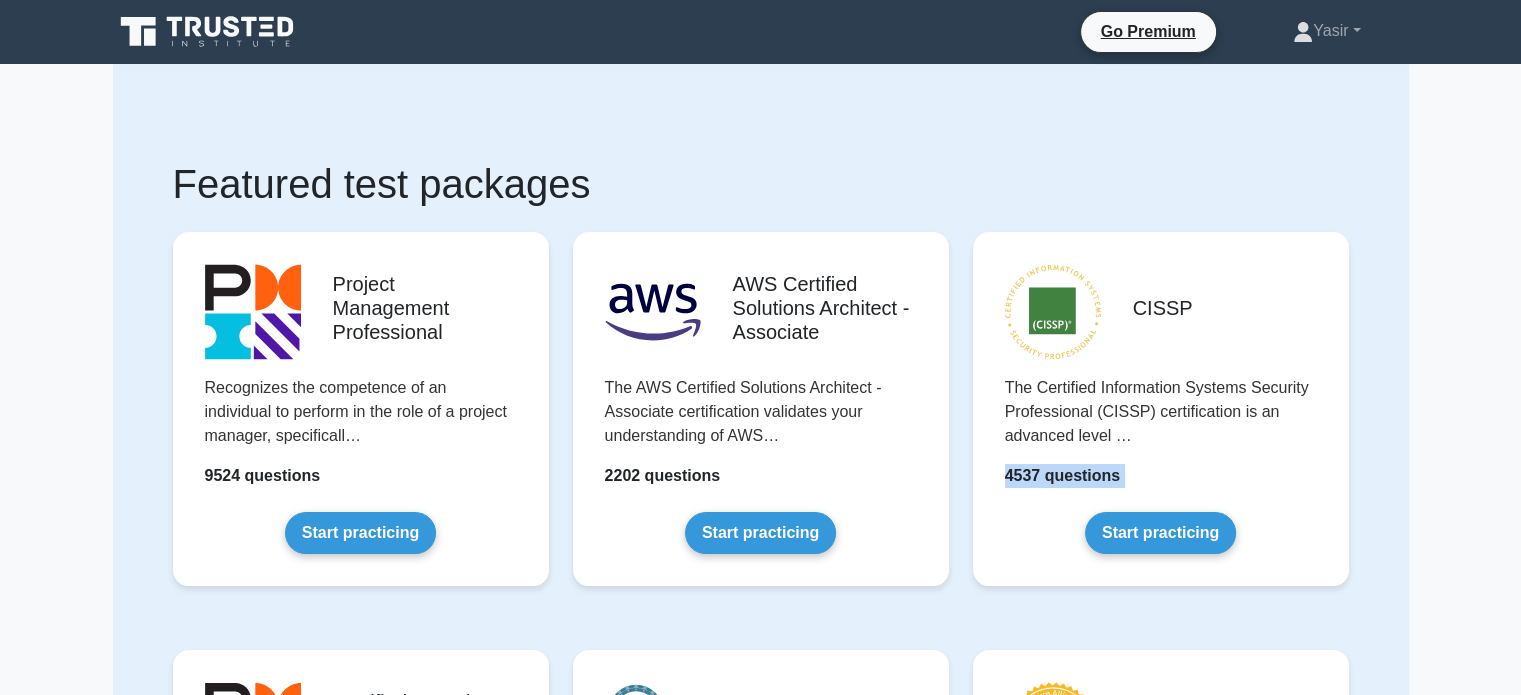 drag, startPoint x: 1505, startPoint y: 439, endPoint x: 1535, endPoint y: 568, distance: 132.44244 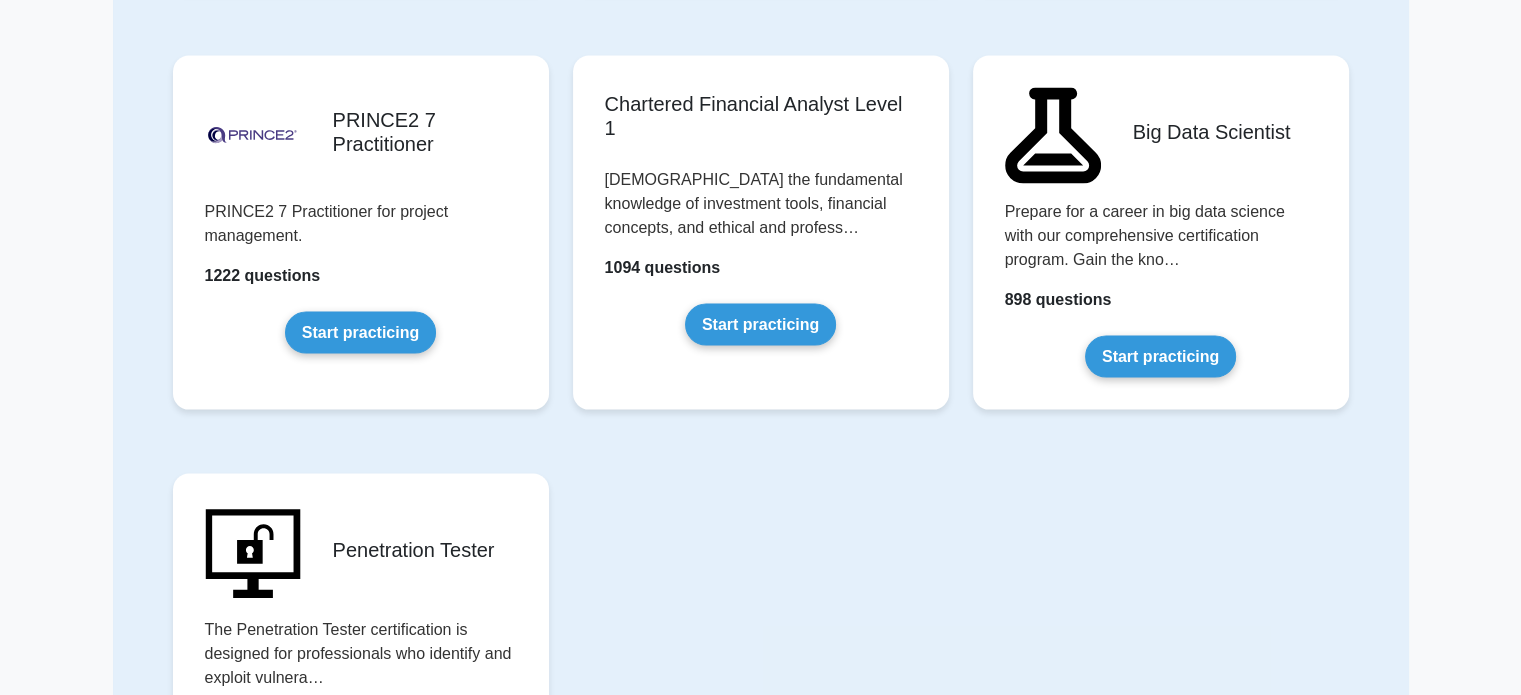 scroll, scrollTop: 4026, scrollLeft: 0, axis: vertical 